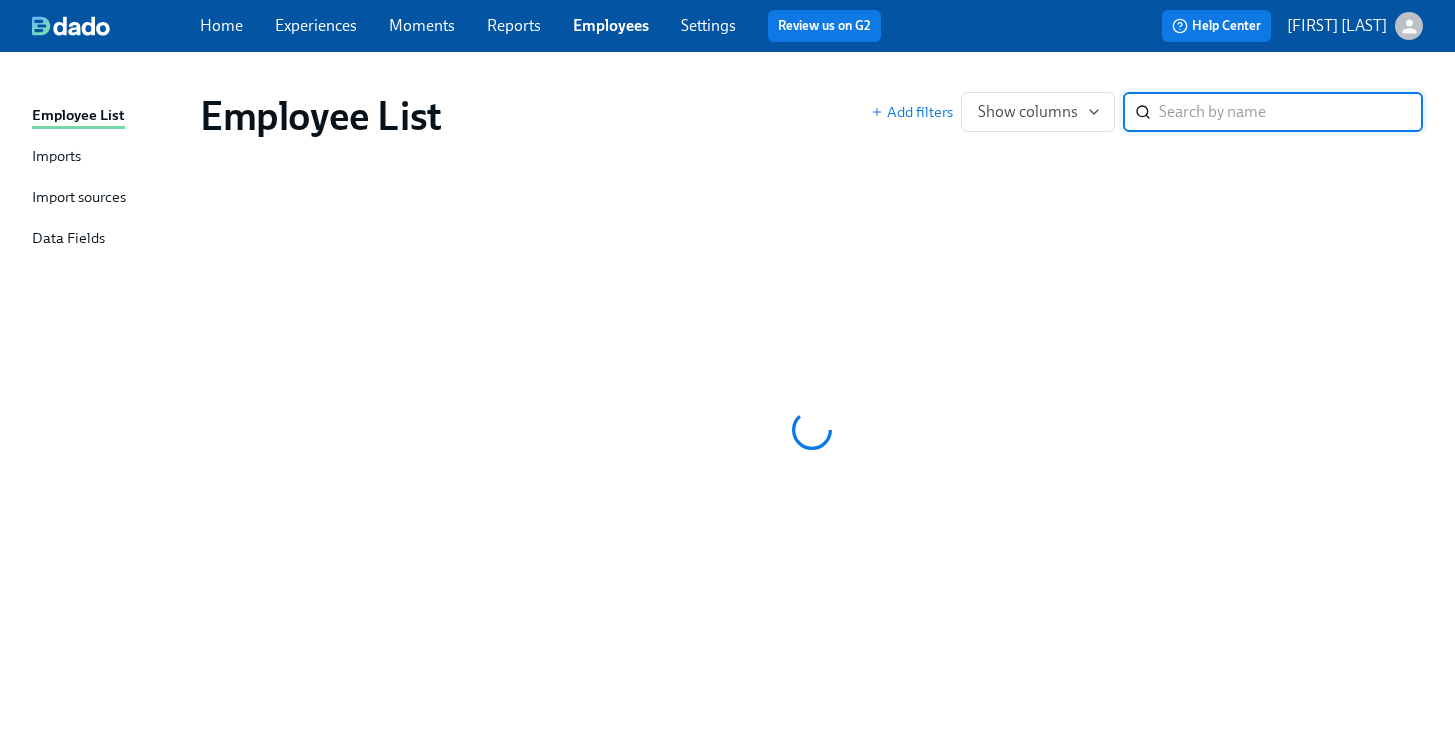 scroll, scrollTop: 0, scrollLeft: 0, axis: both 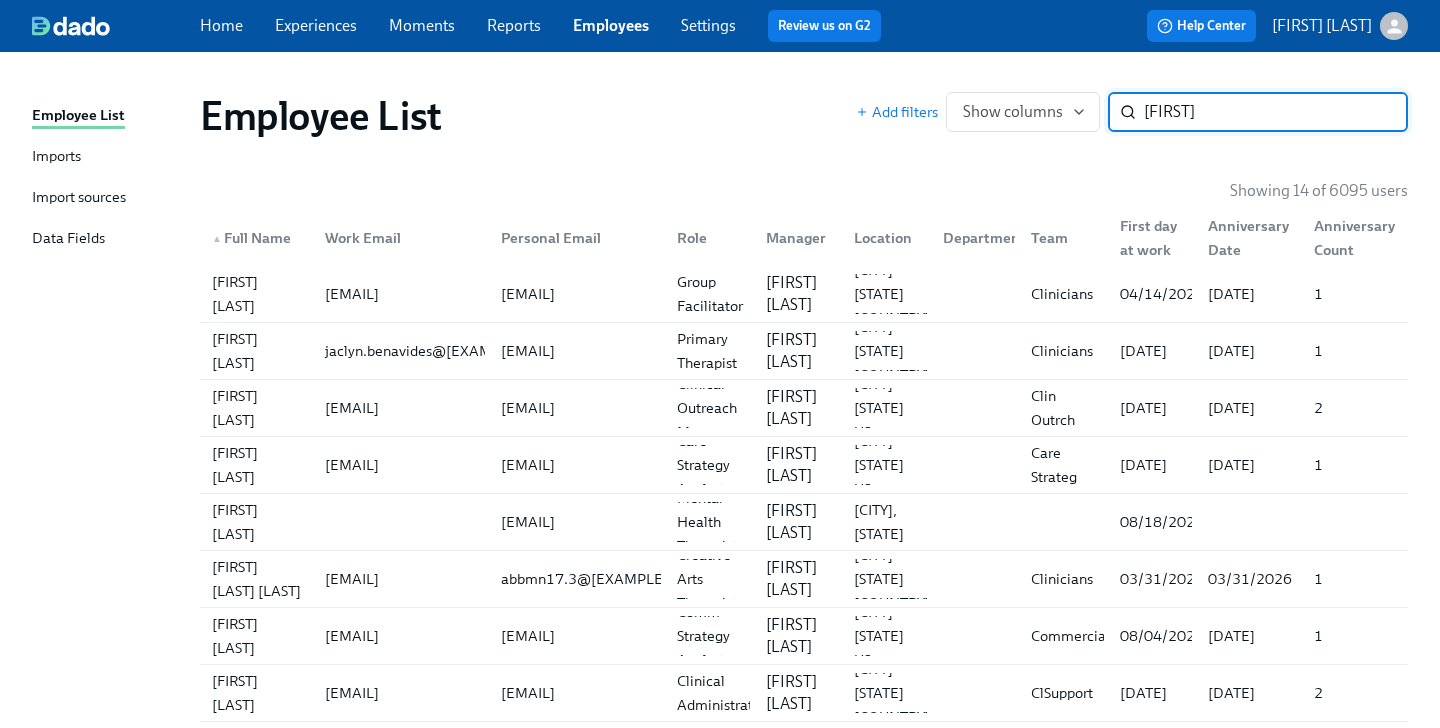 type on "[FIRST]" 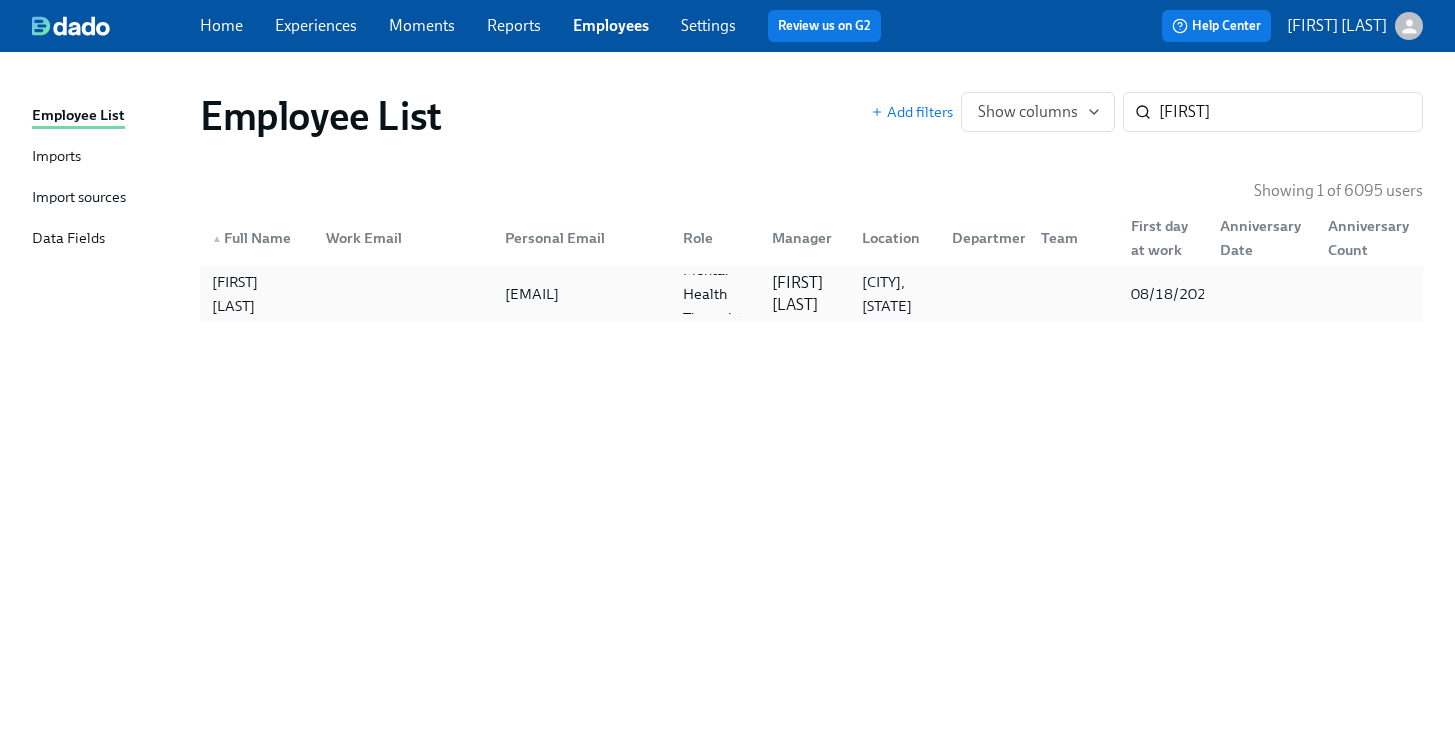 click on "[CITY], [STATE]" at bounding box center [895, 294] 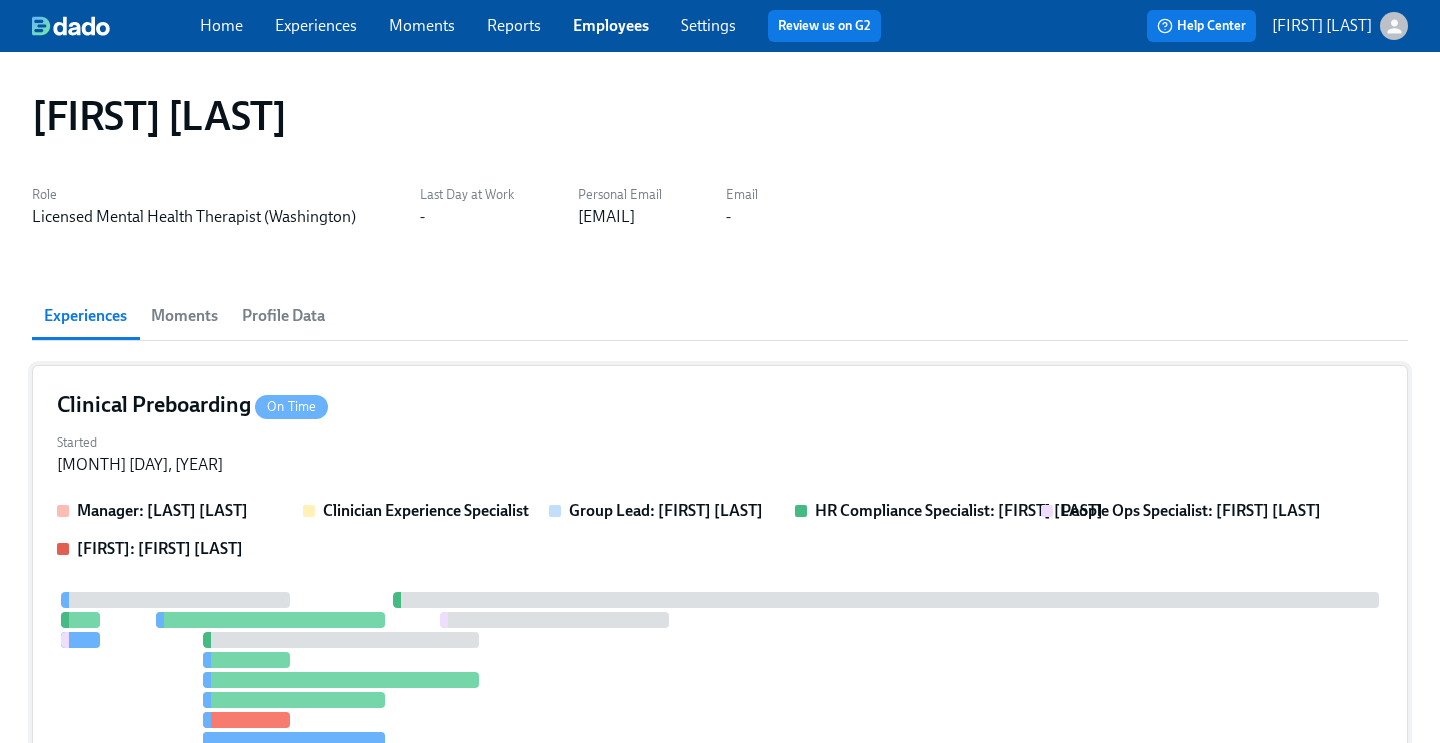 click on "Started [MONTH] [DAY], [YEAR]" at bounding box center (720, 452) 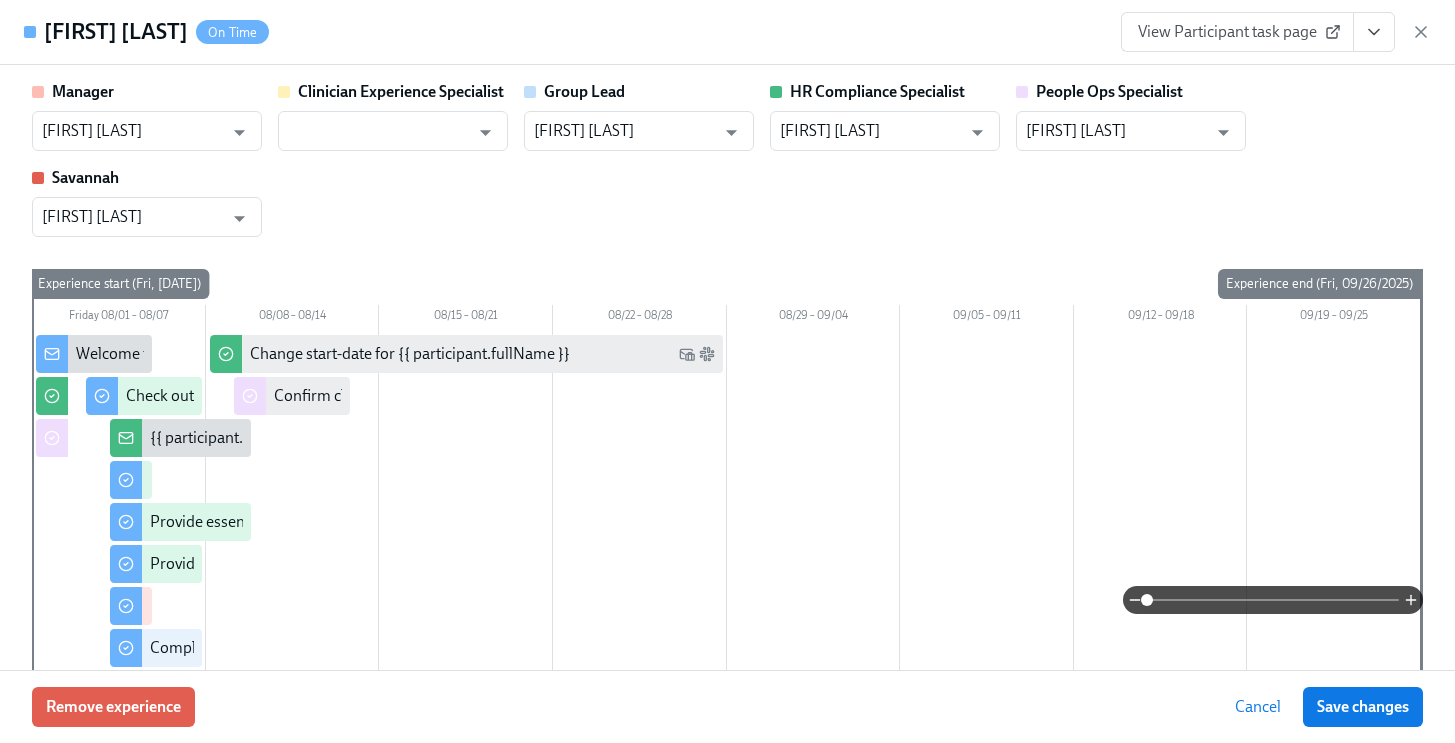 click 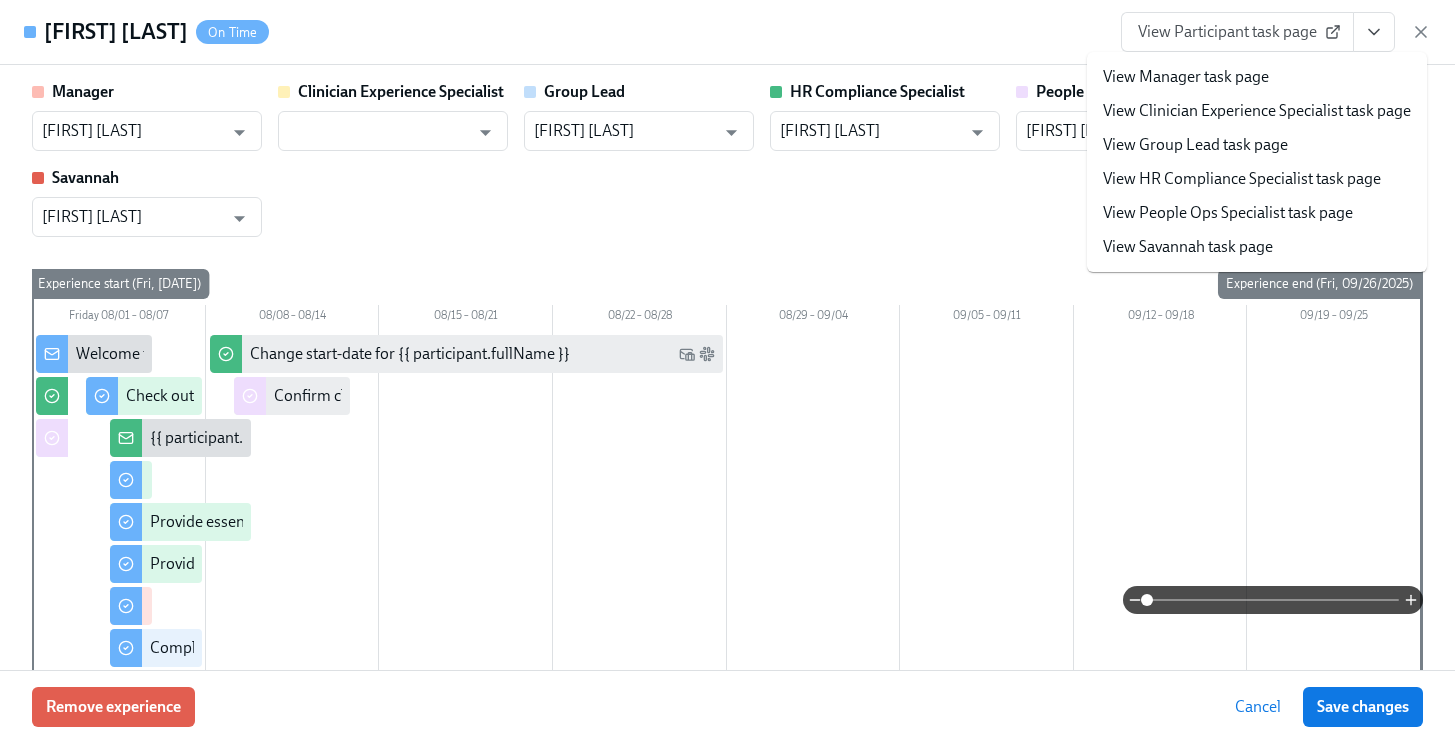 click on "View People Ops Specialist task page" at bounding box center [1228, 213] 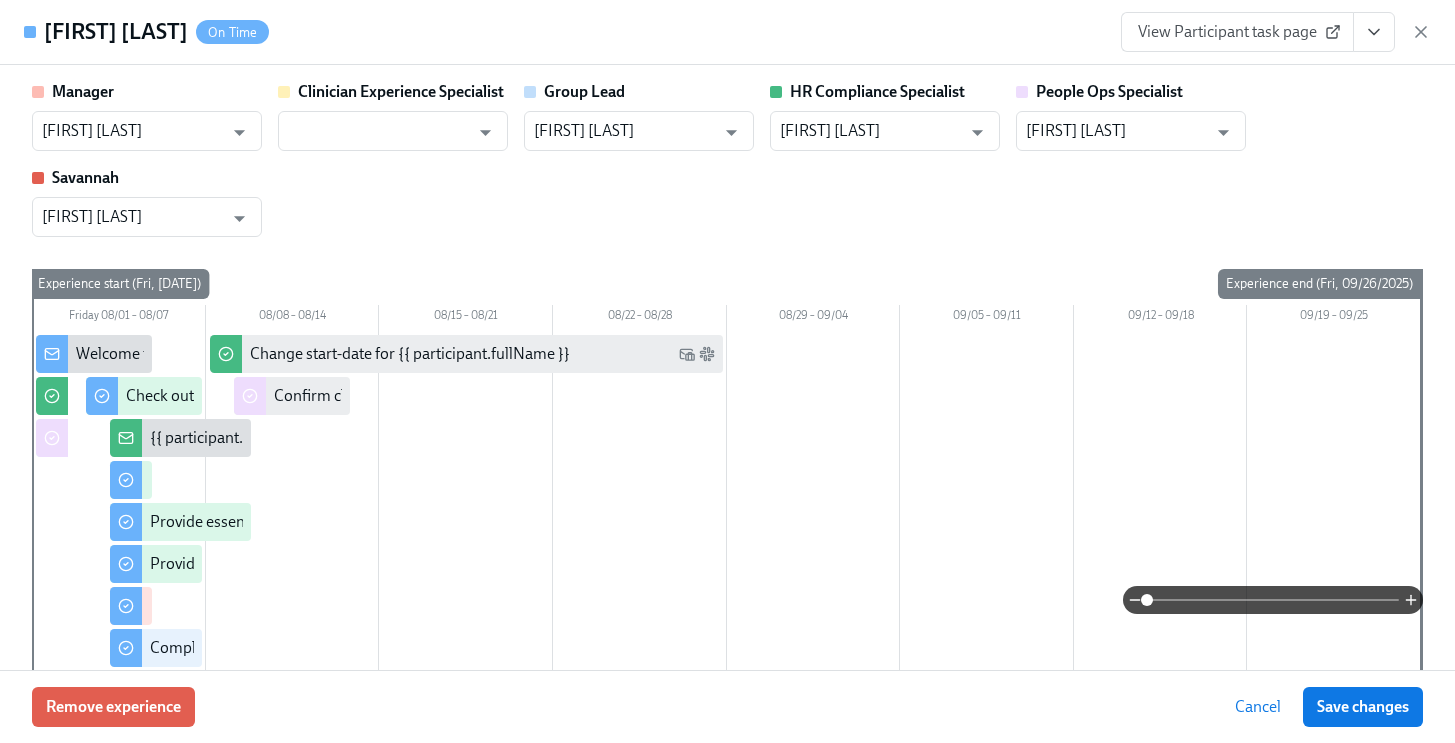type on "[FIRST] [LAST]" 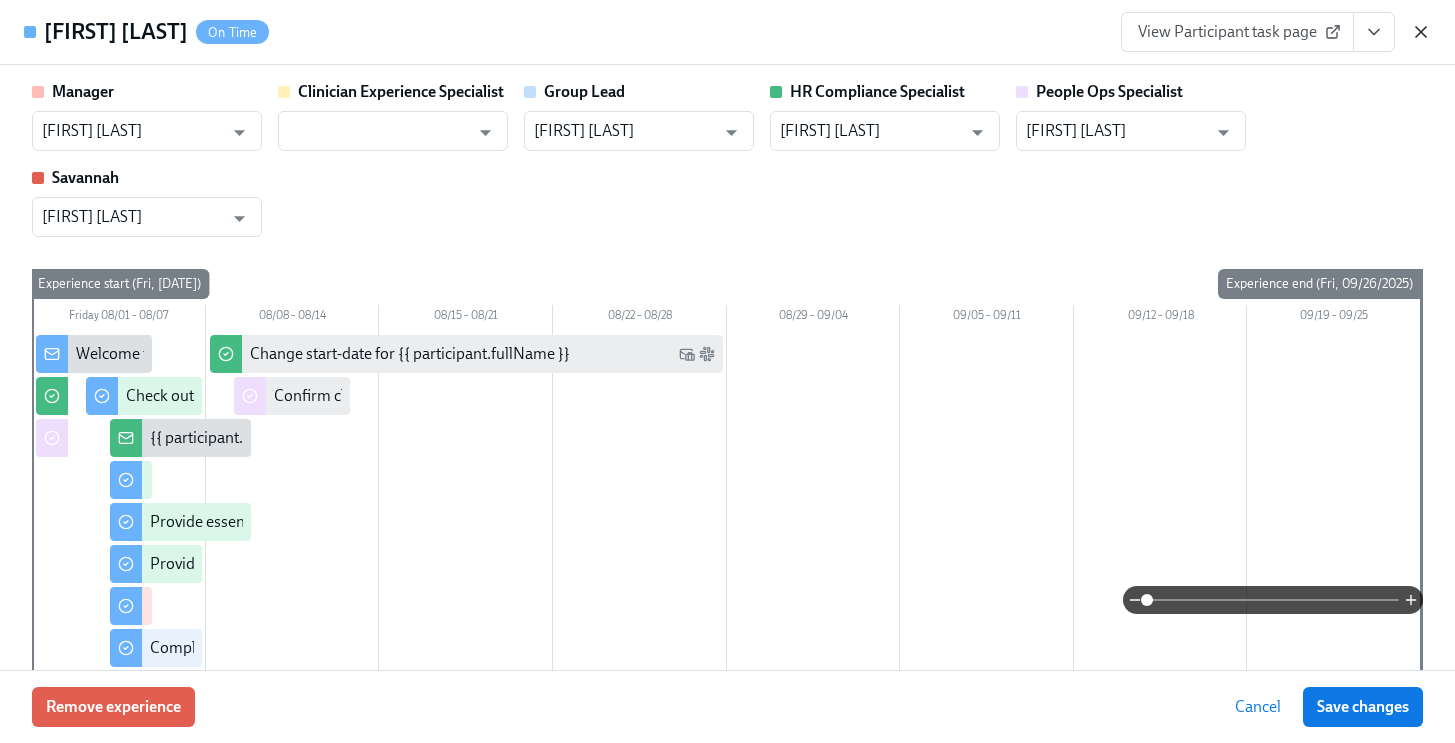 click 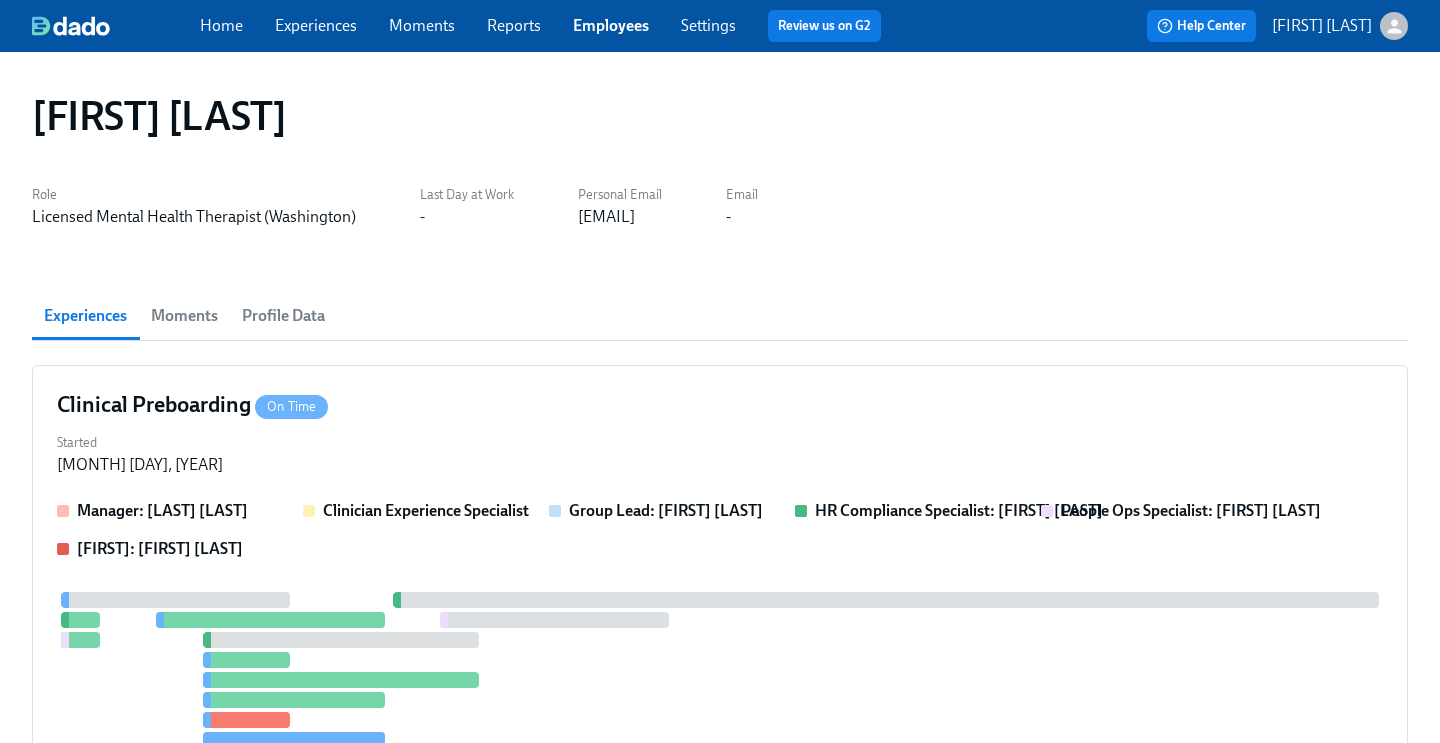 click on "Employees" at bounding box center (611, 25) 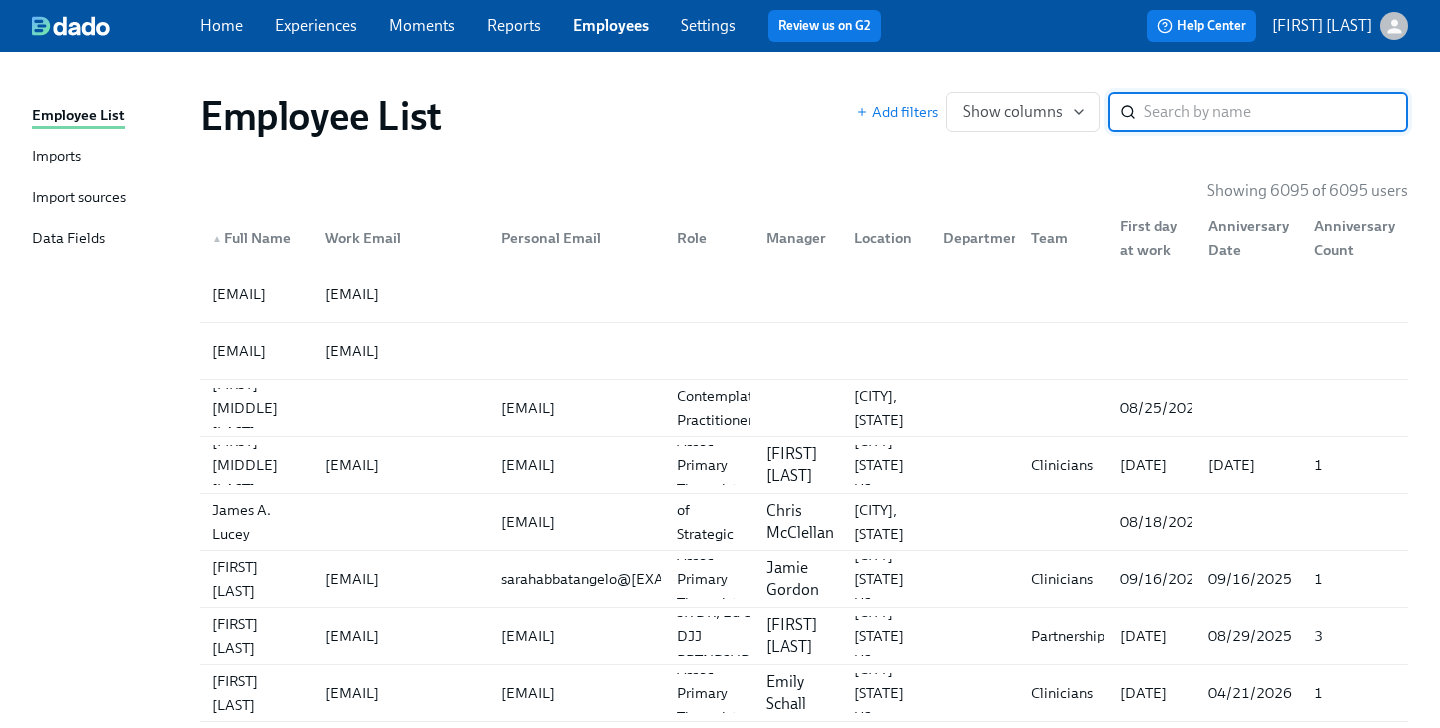 click at bounding box center [1276, 112] 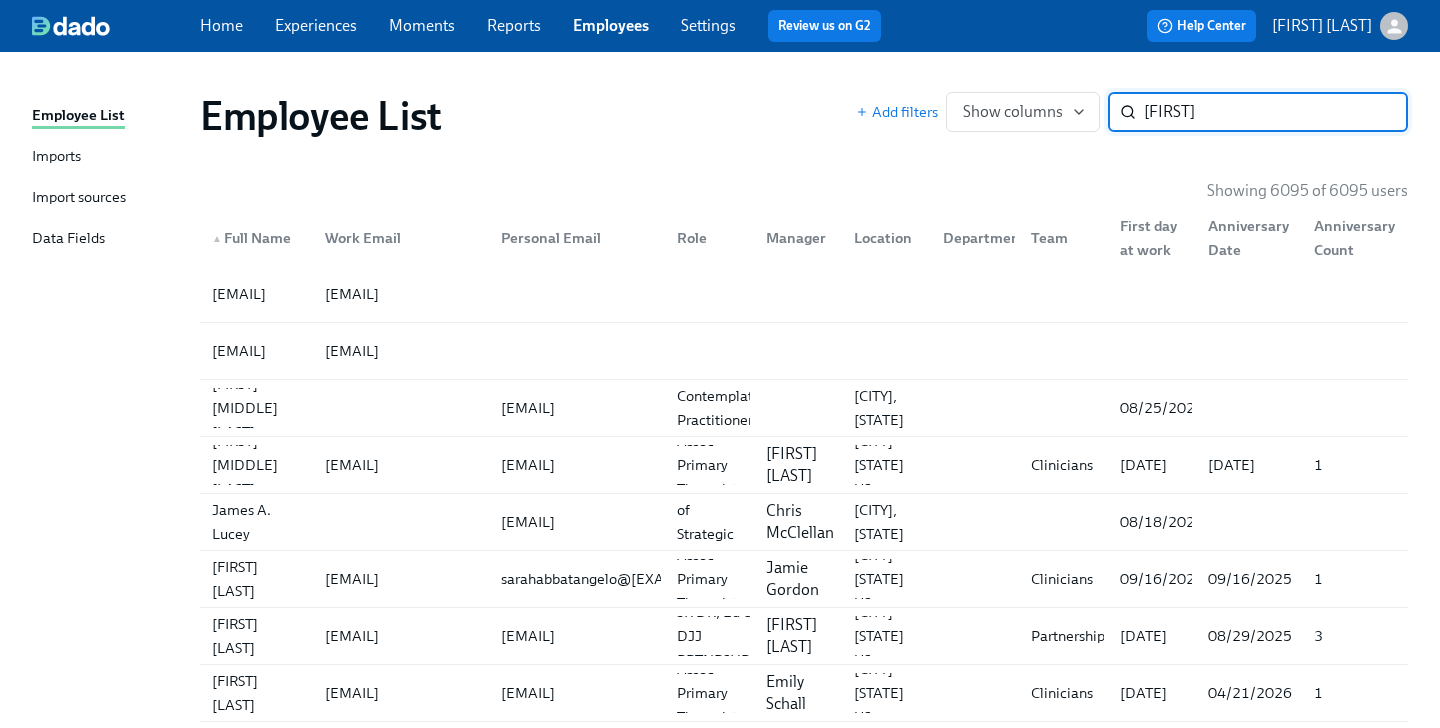 type on "[FIRST]" 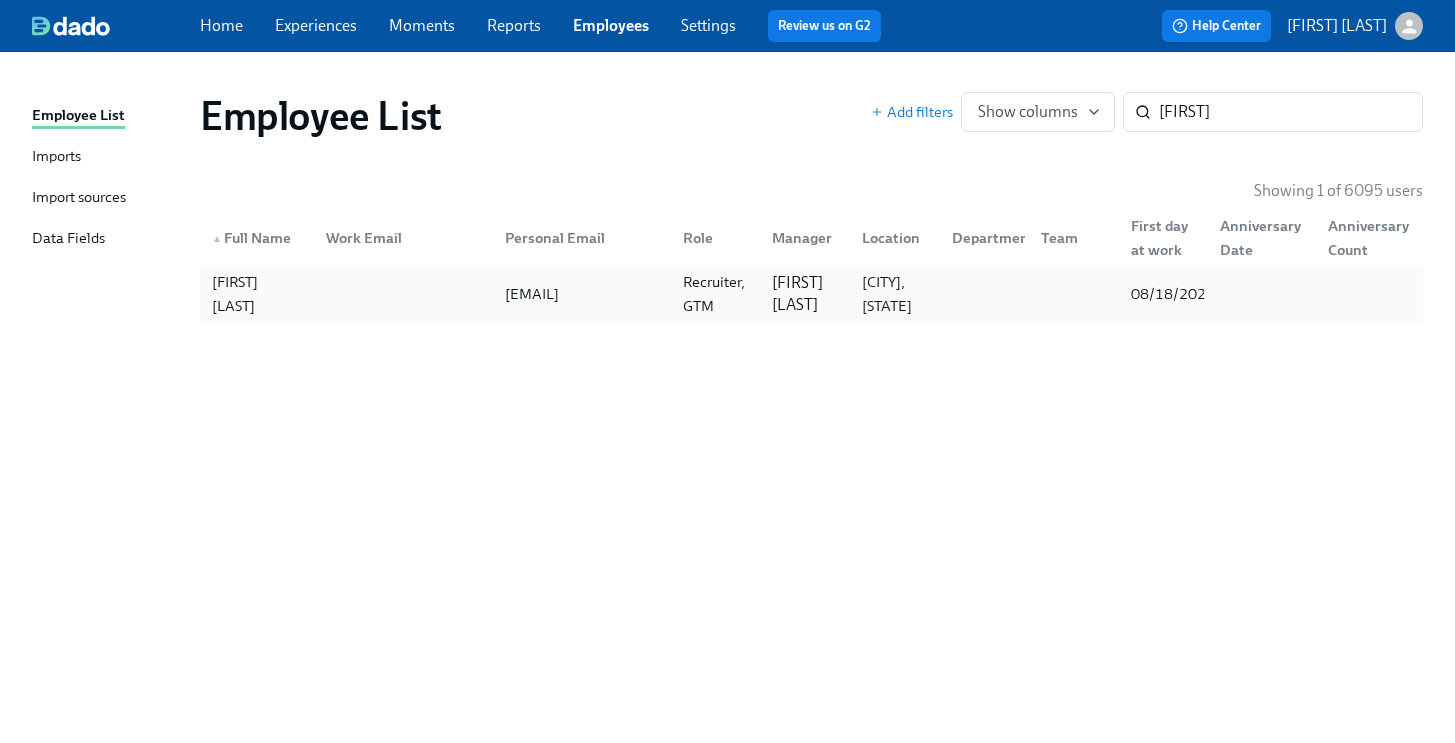 click at bounding box center [981, 294] 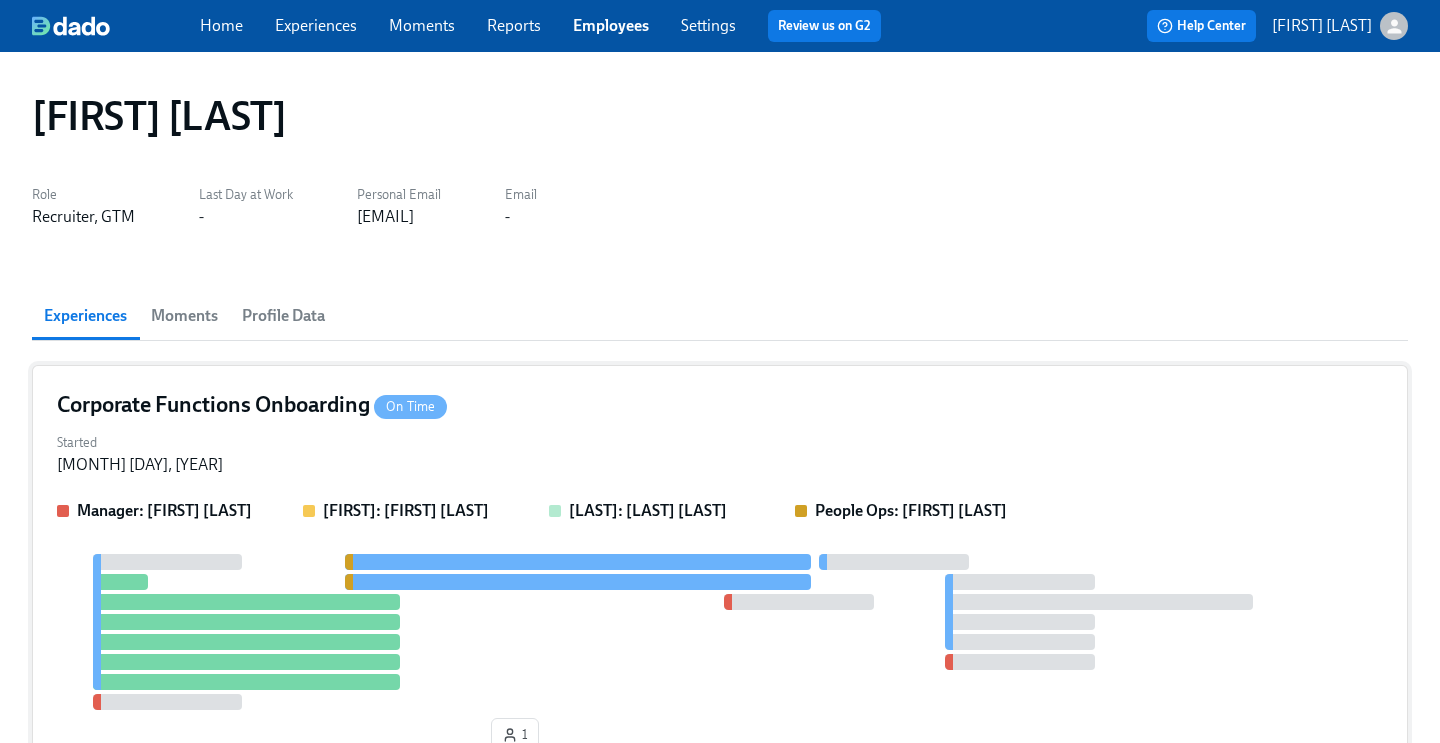 click on "Corporate Functions Onboarding On Time Started [MONTH] [DATE], [YEAR] Manager: [FIRST] [LAST] [FIRST]: [FIRST] [LAST] [FIRST]: [FIRST] [LAST] People Ops: [FIRST] [LAST] 1" at bounding box center (720, 575) 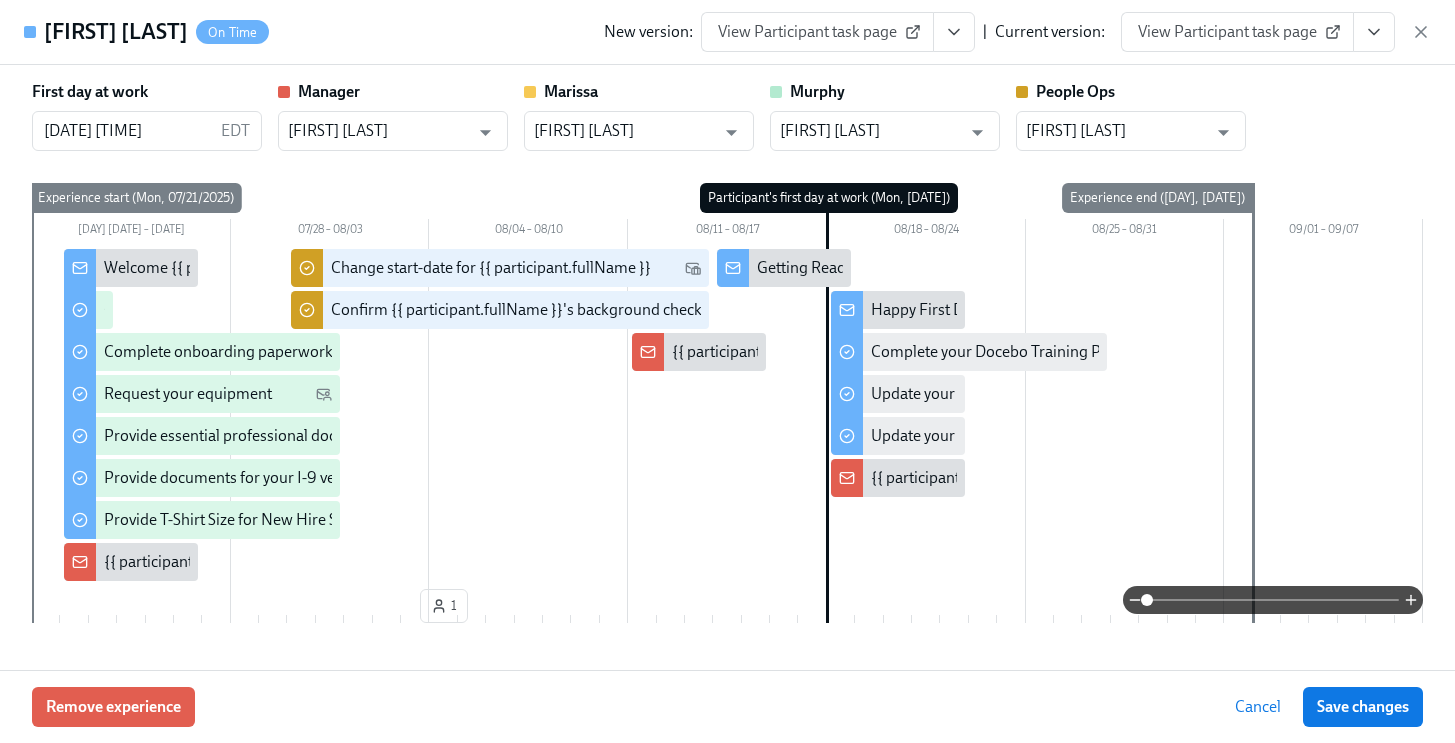 click 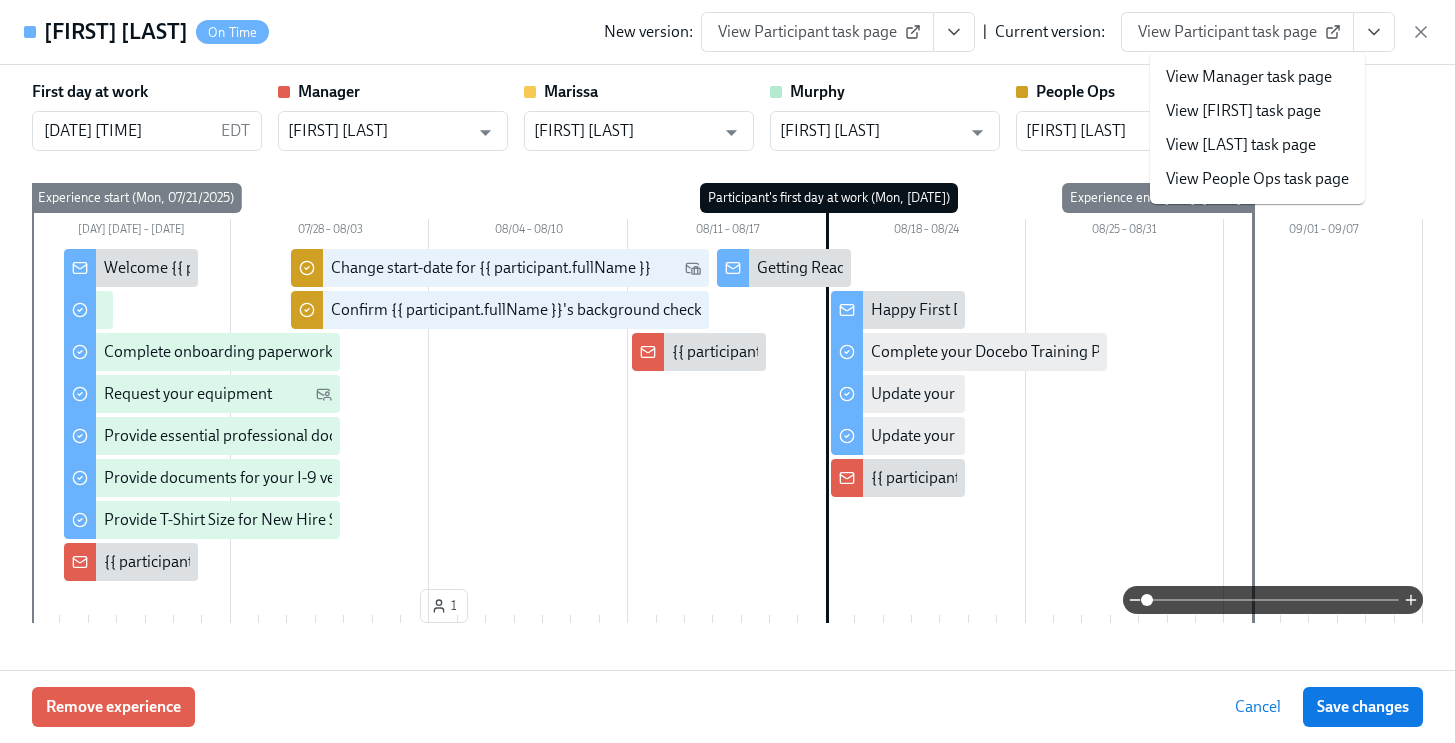 click on "View People Ops task page" at bounding box center (1257, 179) 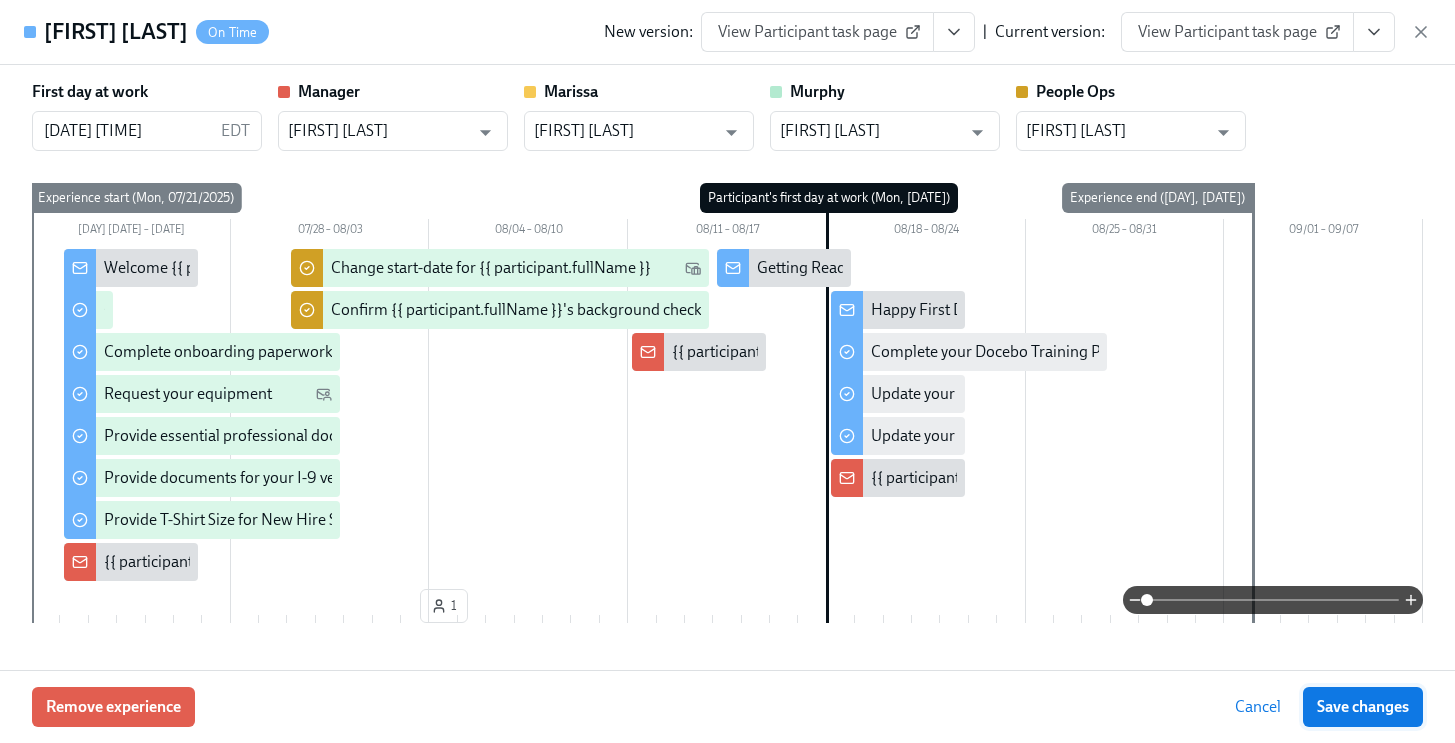 click on "Save changes" at bounding box center [1363, 707] 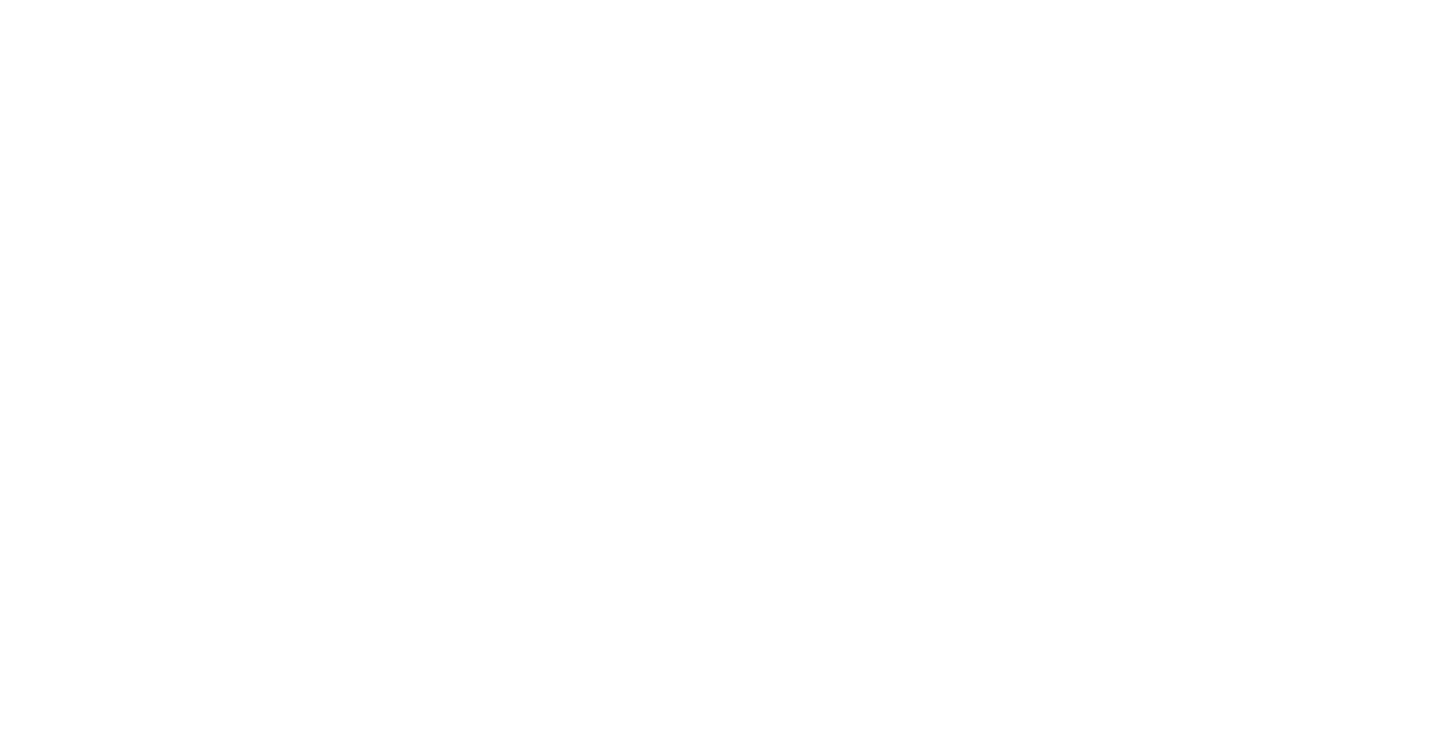 scroll, scrollTop: 0, scrollLeft: 0, axis: both 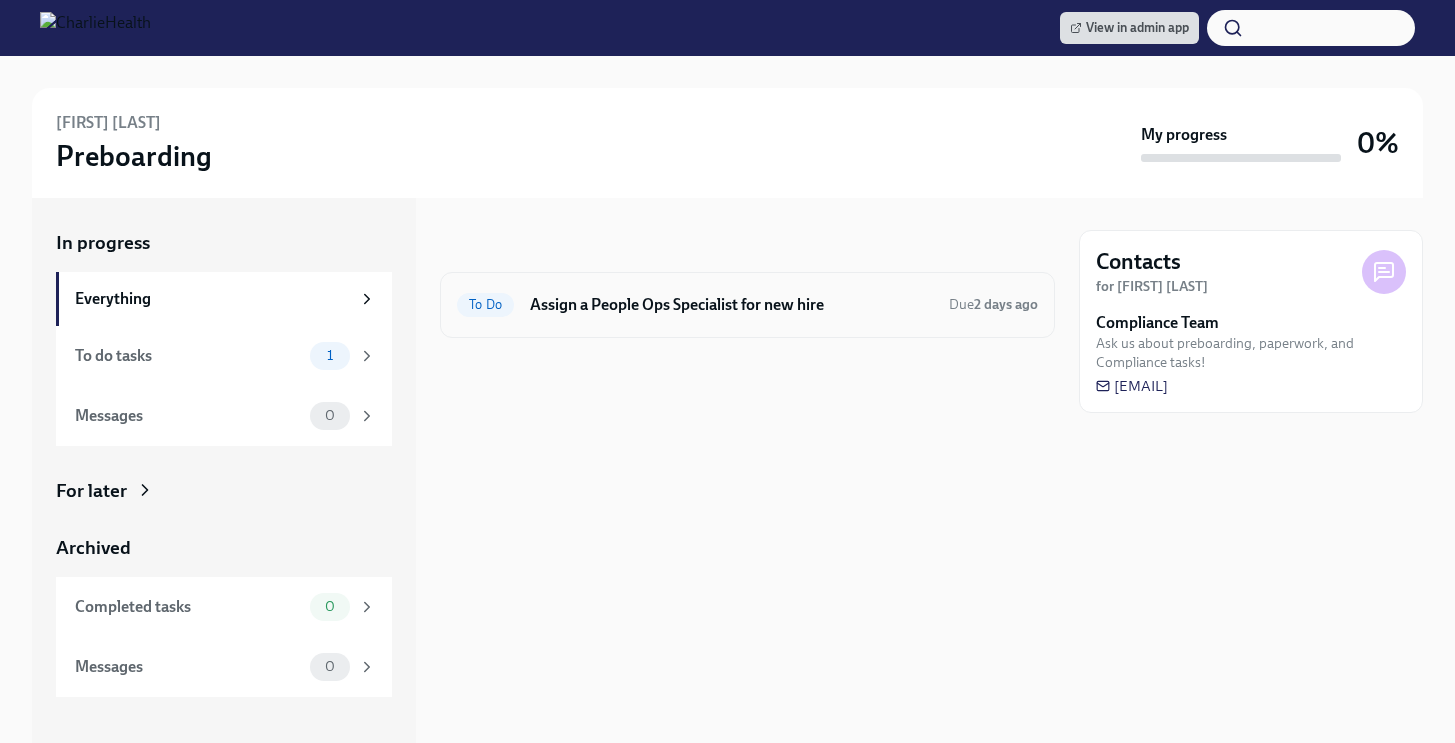 click on "Assign a People Ops Specialist for new hire" at bounding box center [731, 305] 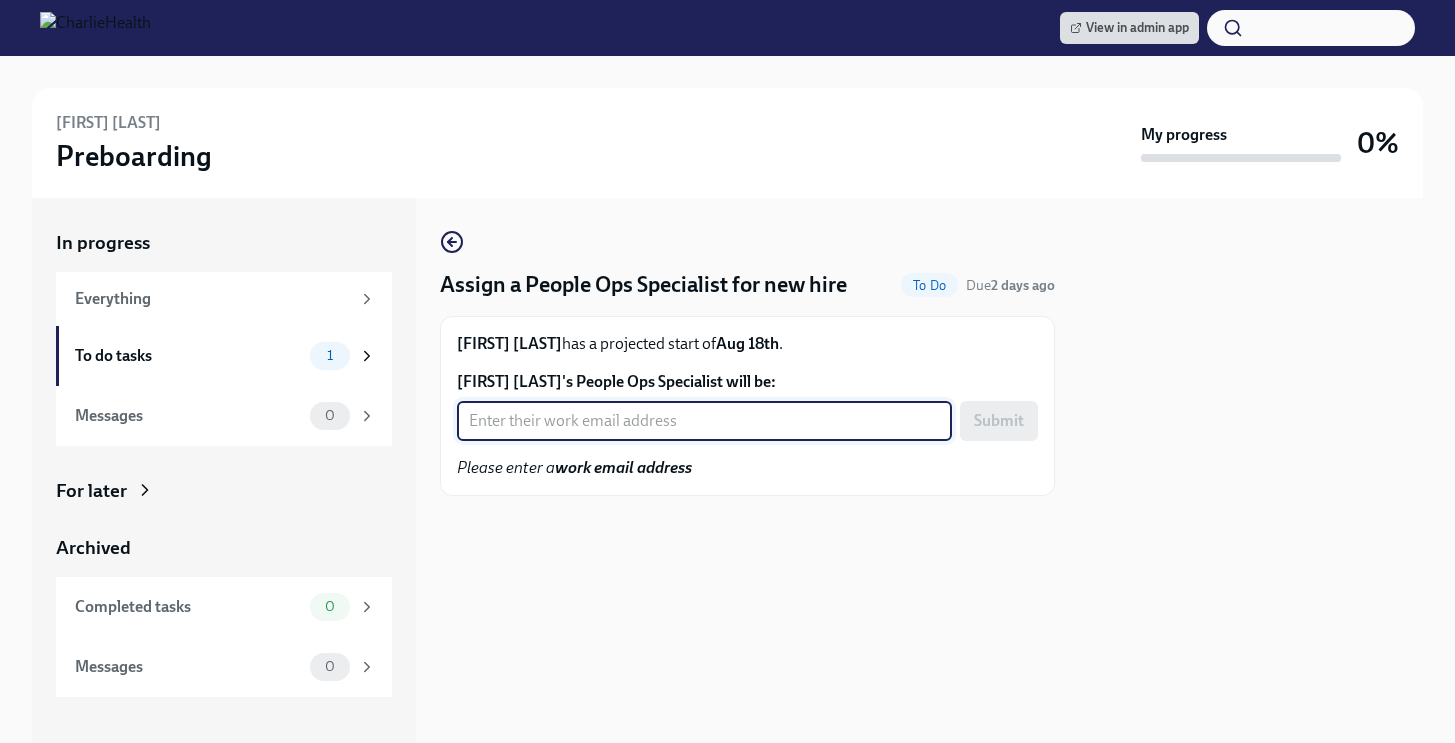 click on "[FIRST] [LAST]'s People Ops Specialist will be:" at bounding box center [704, 421] 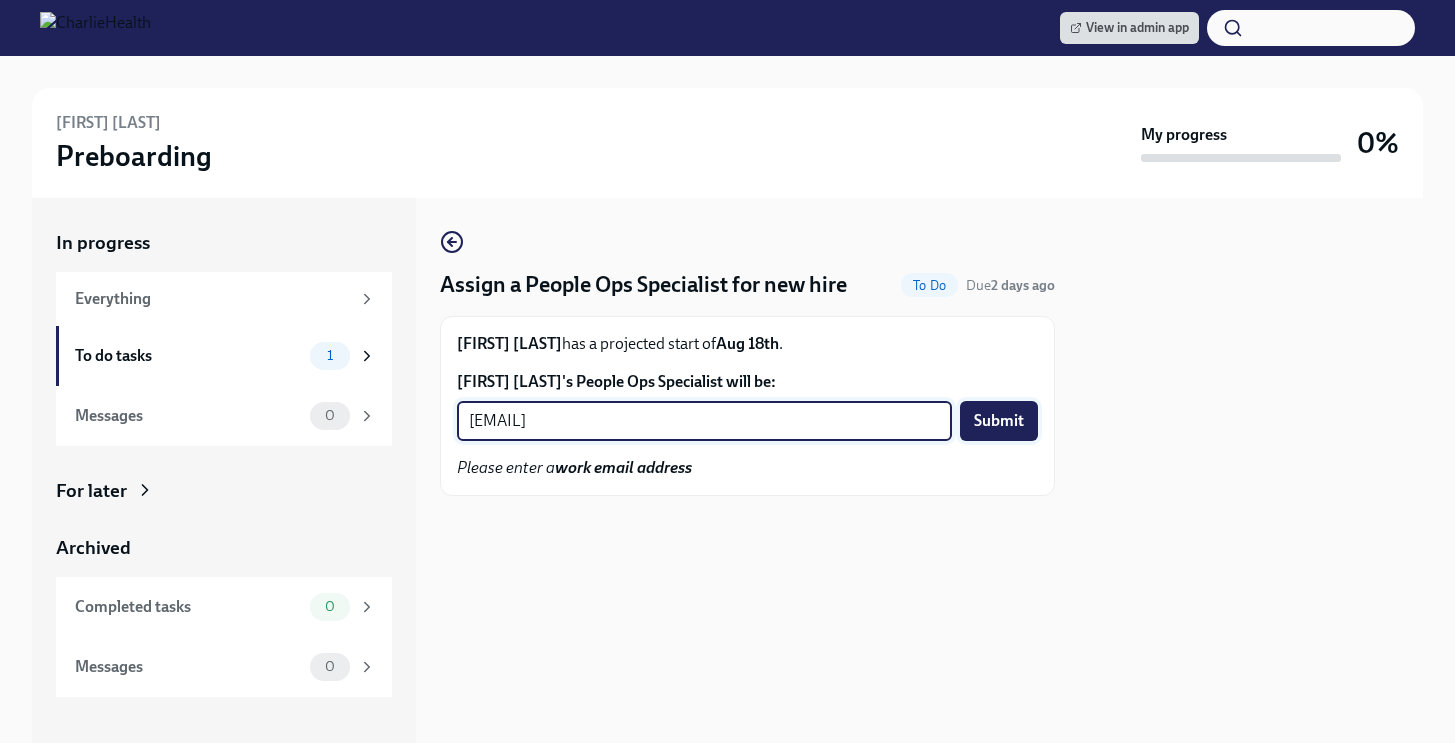 type on "[EMAIL]" 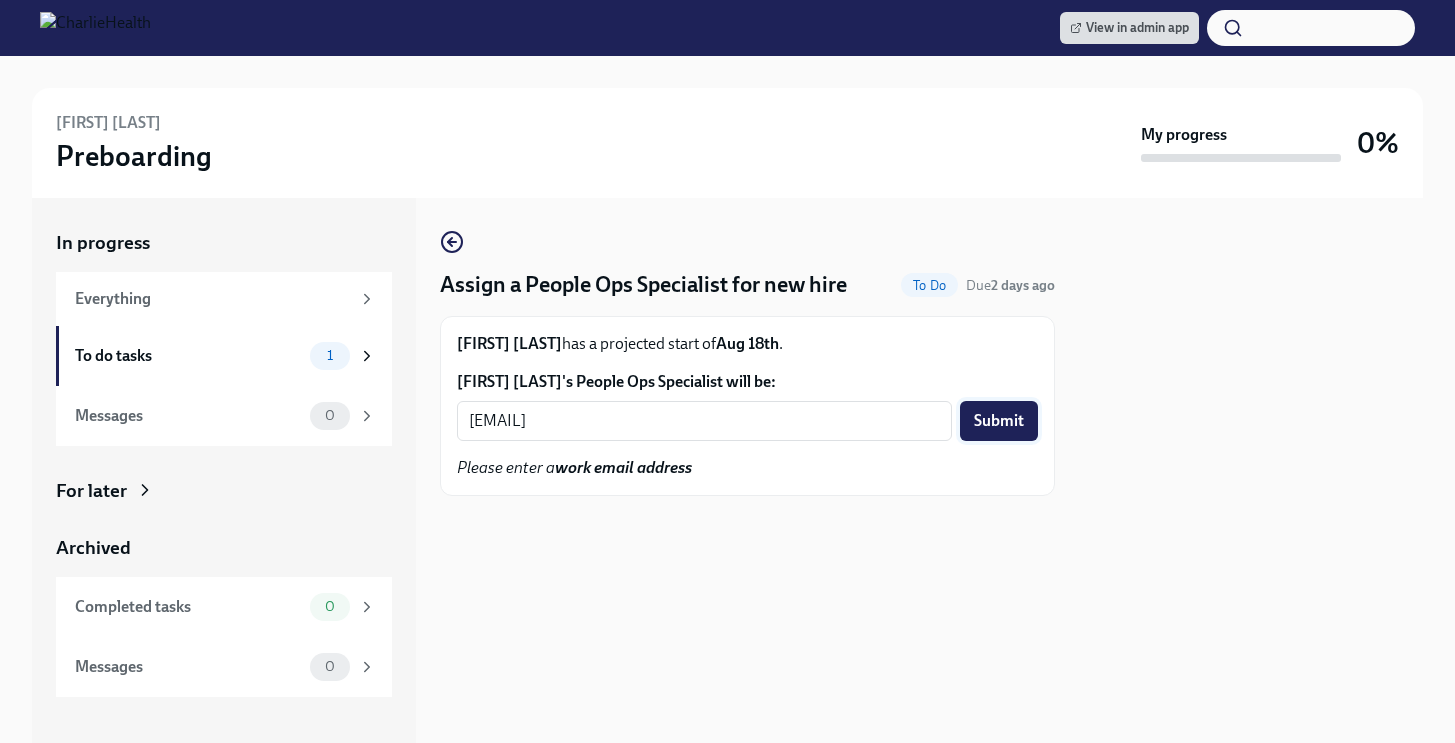 click on "Submit" at bounding box center (999, 421) 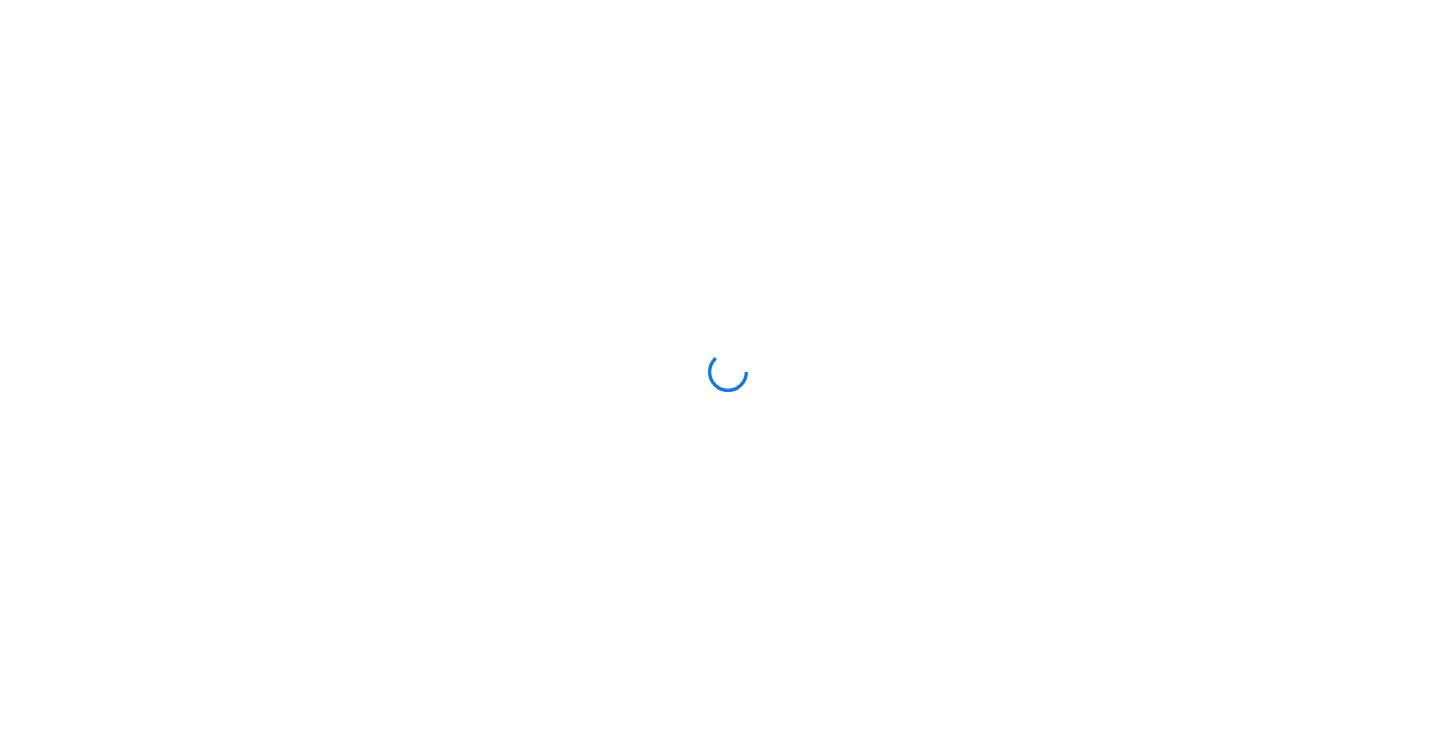scroll, scrollTop: 0, scrollLeft: 0, axis: both 